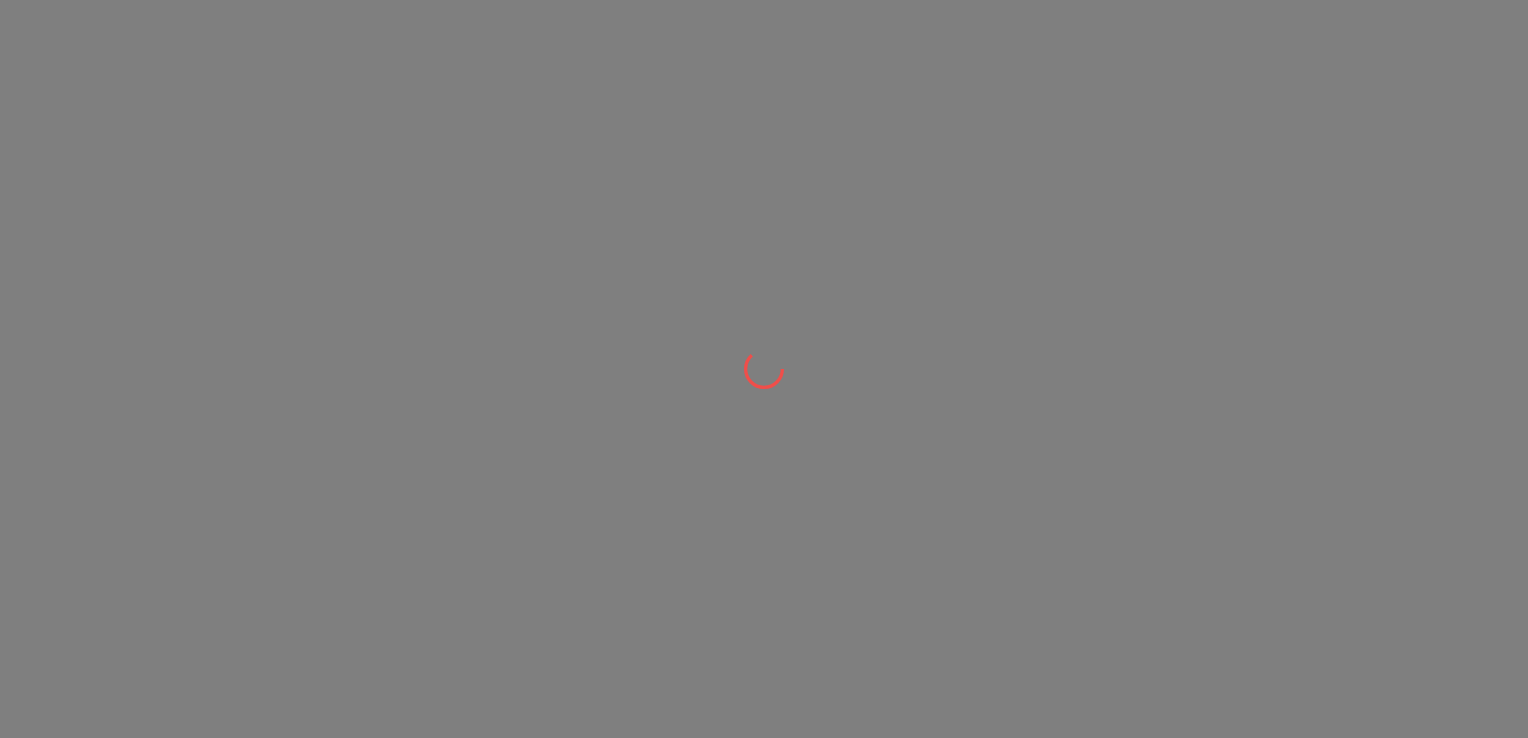 scroll, scrollTop: 0, scrollLeft: 0, axis: both 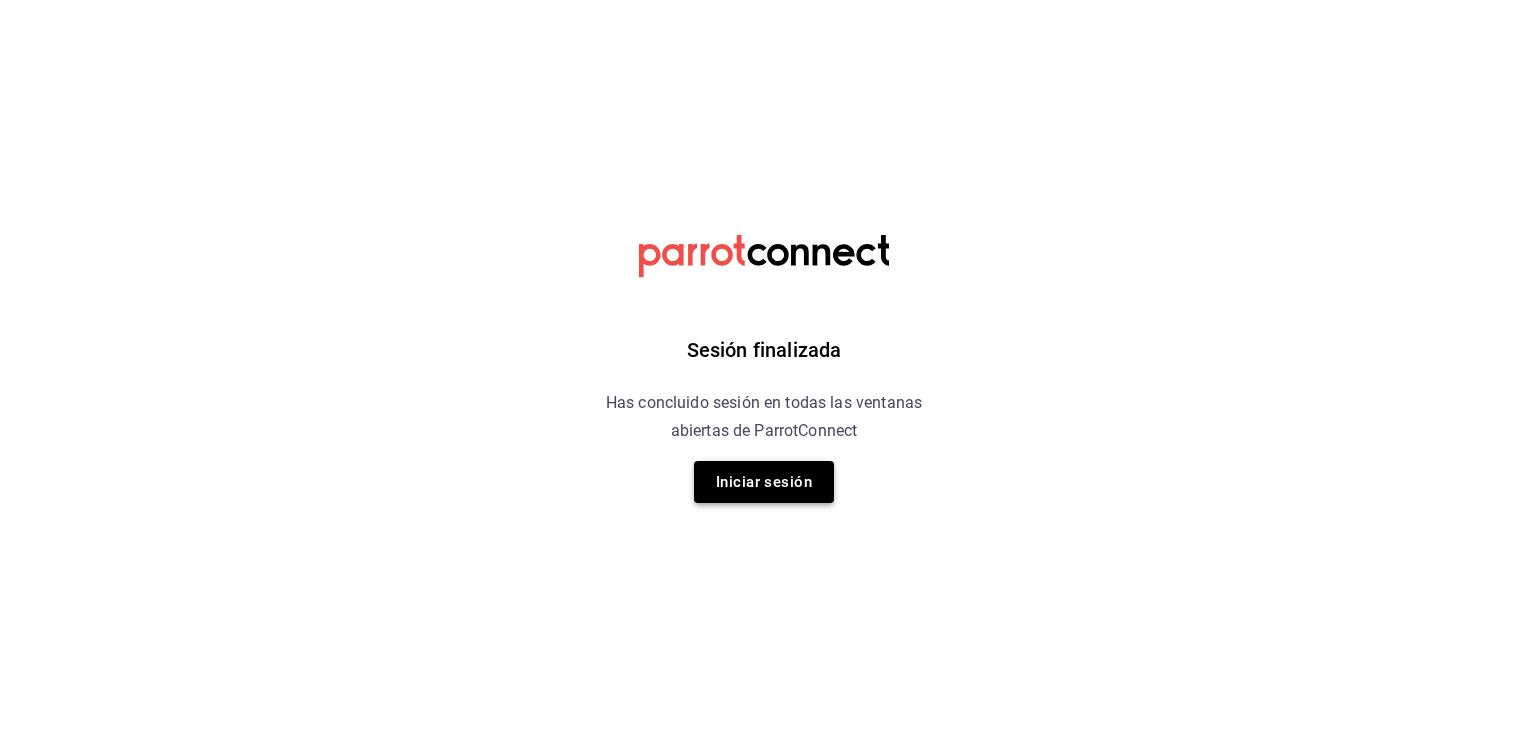 click on "Iniciar sesión" at bounding box center (764, 482) 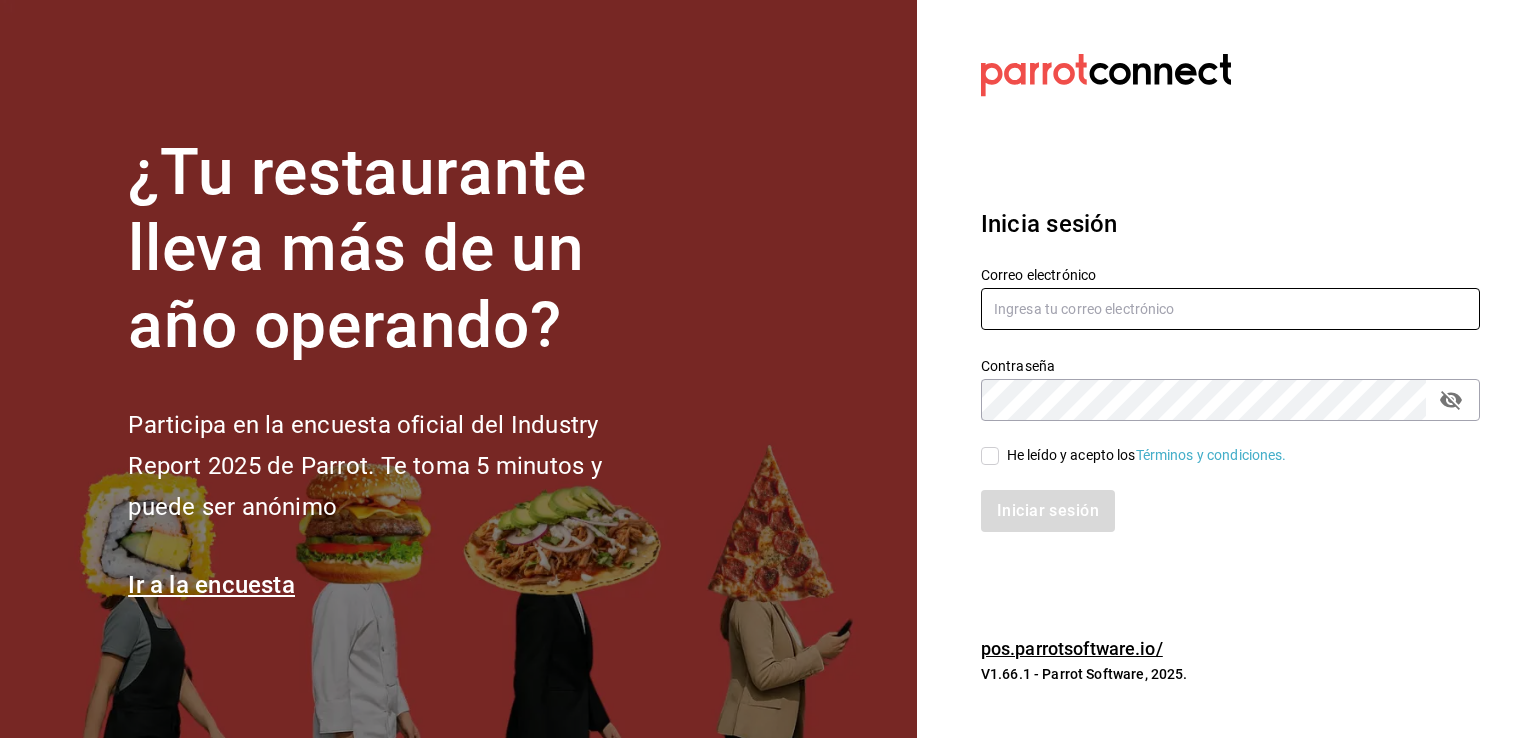 click at bounding box center (1230, 309) 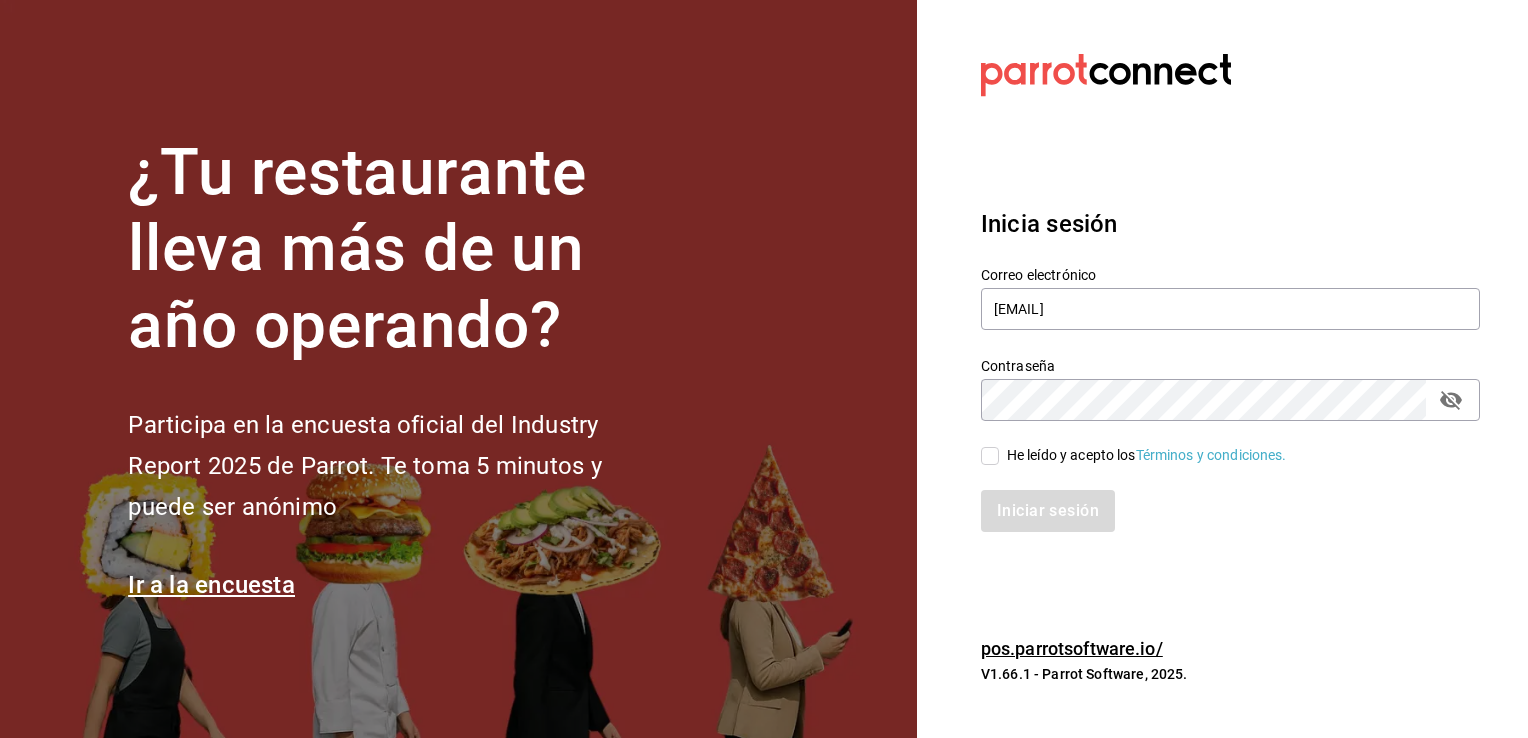 click on "He leído y acepto los  Términos y condiciones." at bounding box center [1143, 455] 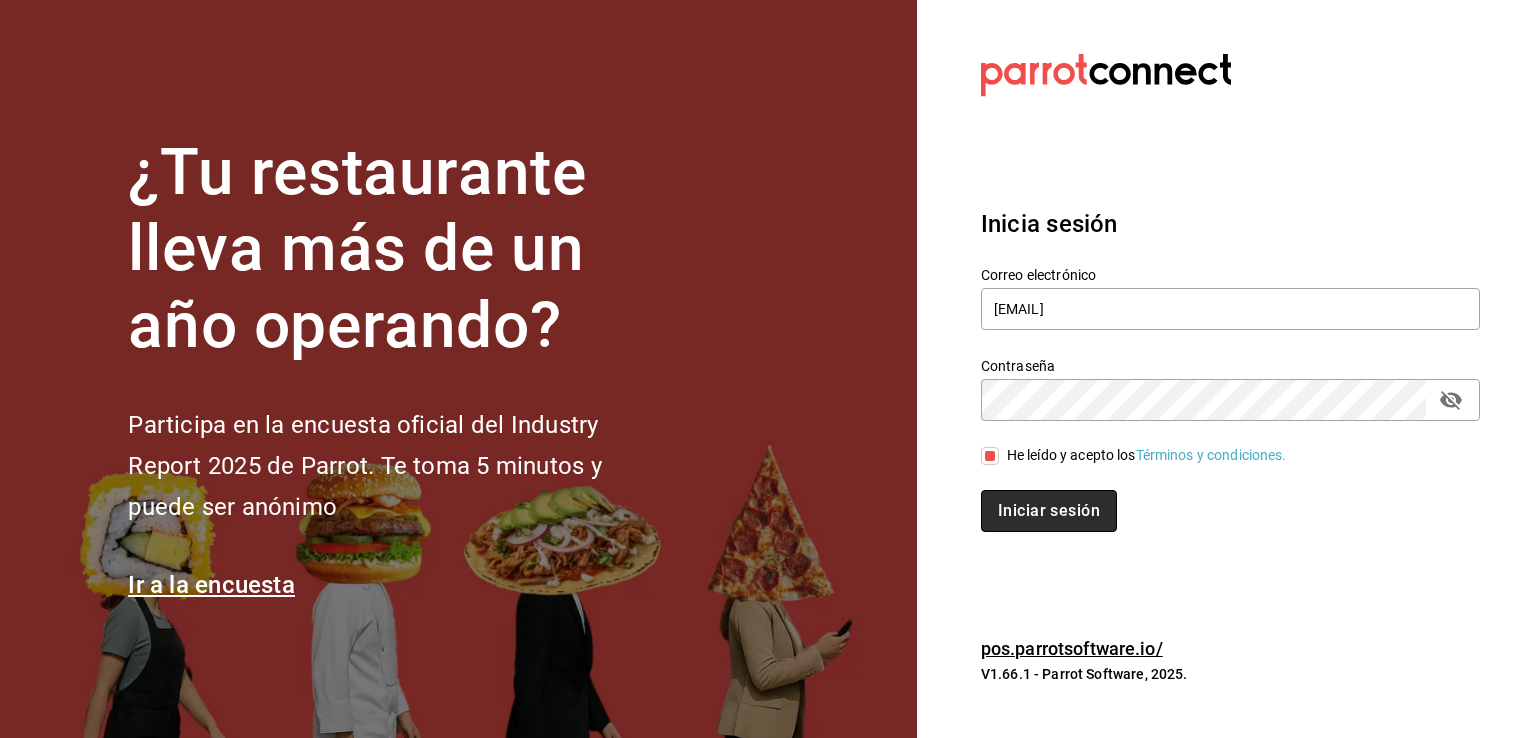 click on "Iniciar sesión" at bounding box center (1049, 511) 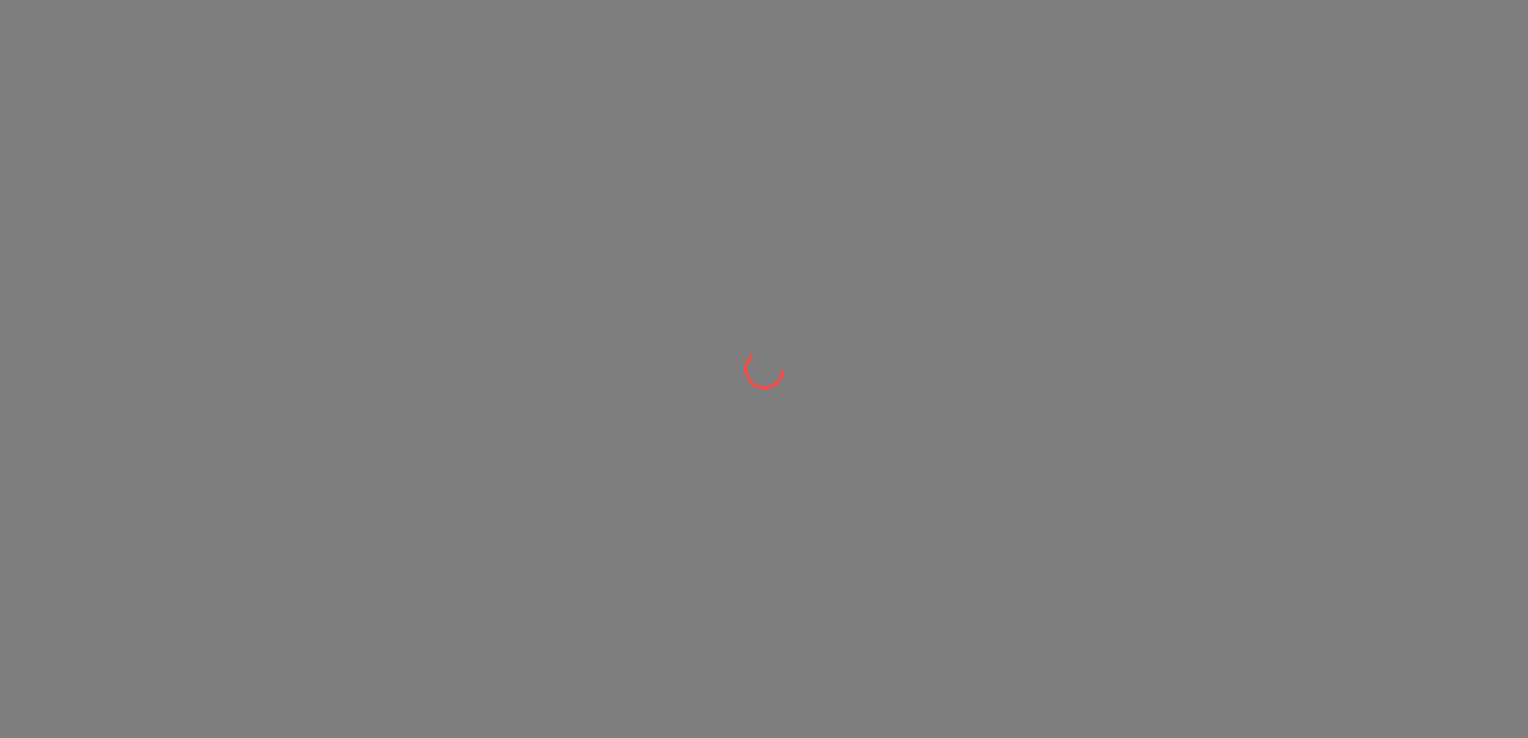 scroll, scrollTop: 0, scrollLeft: 0, axis: both 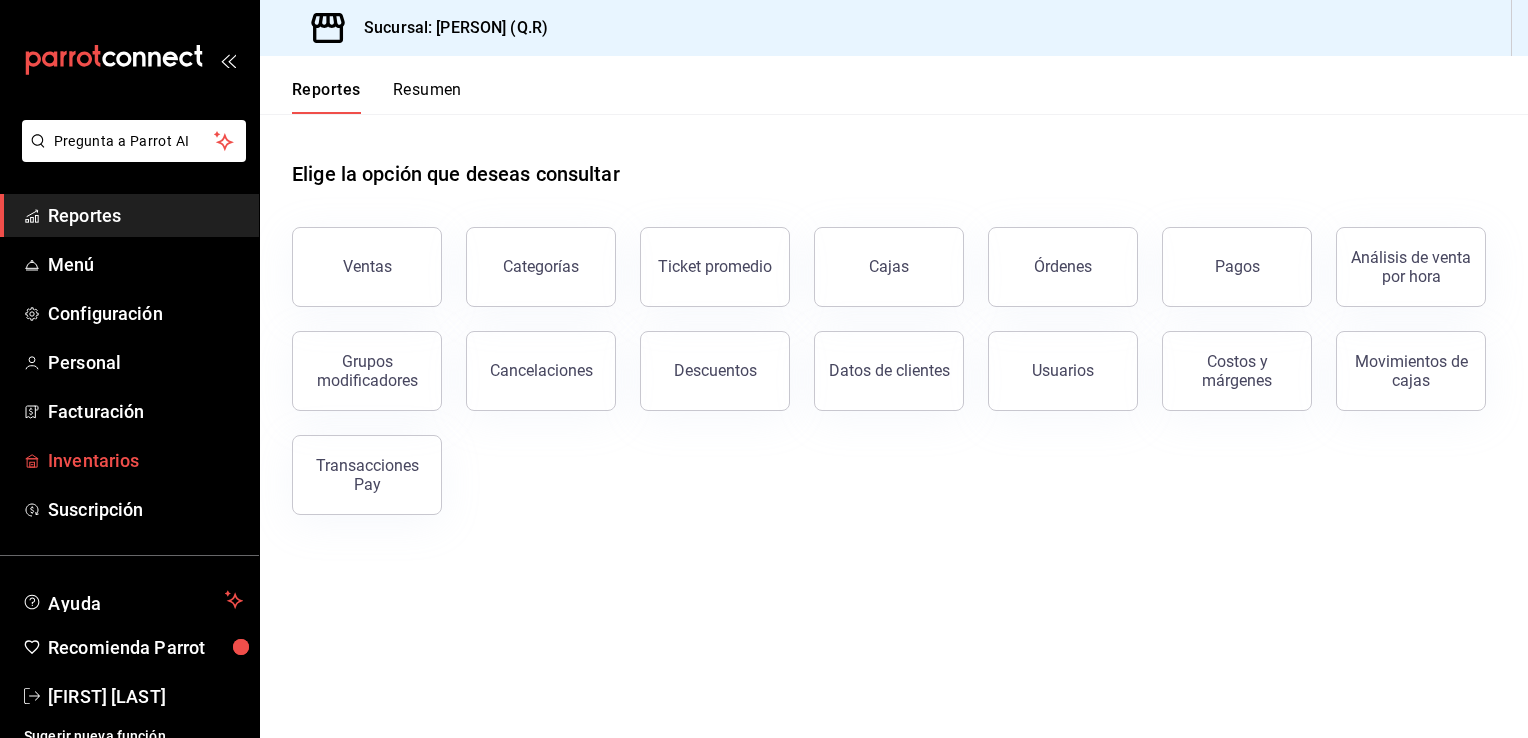 click on "Inventarios" at bounding box center (145, 460) 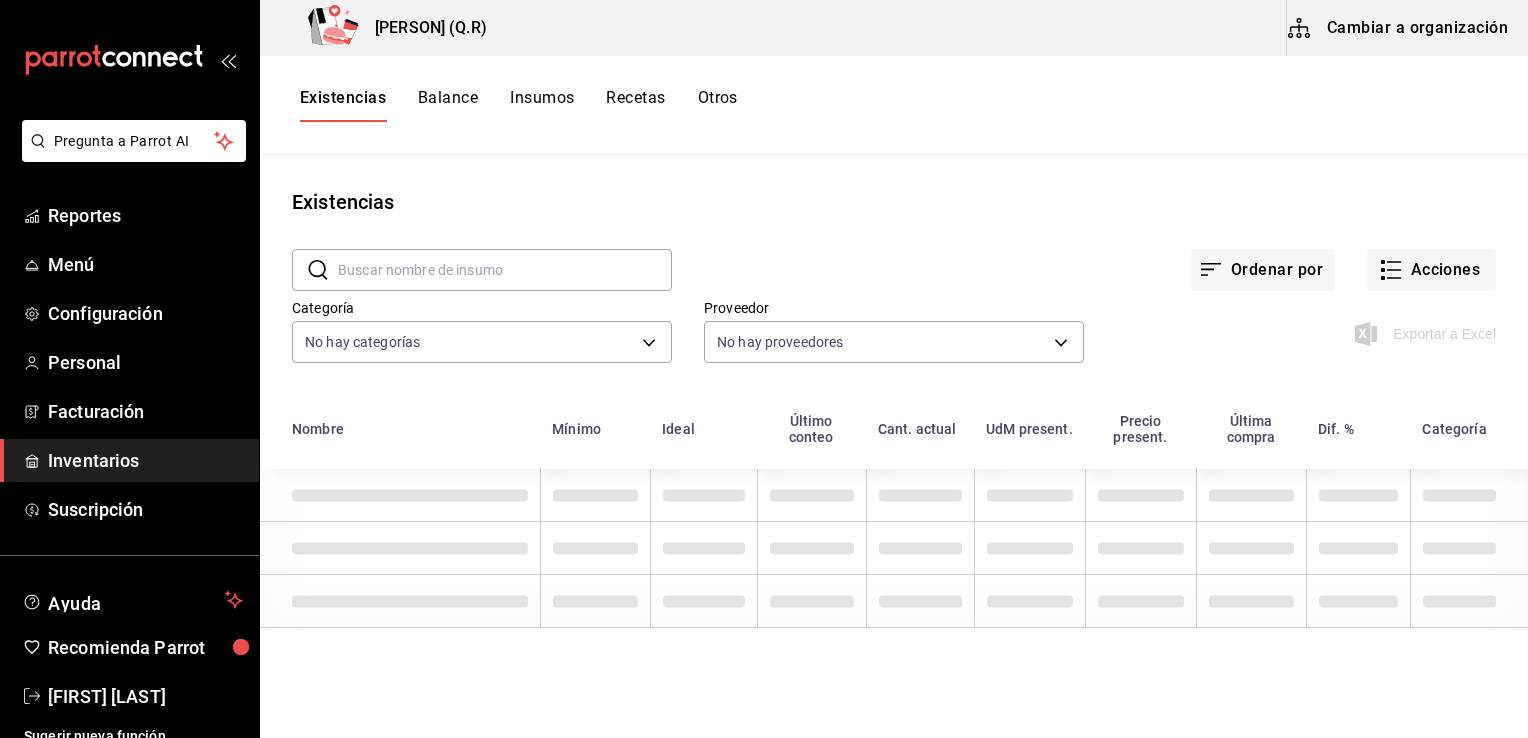 click on "Insumos" at bounding box center (542, 105) 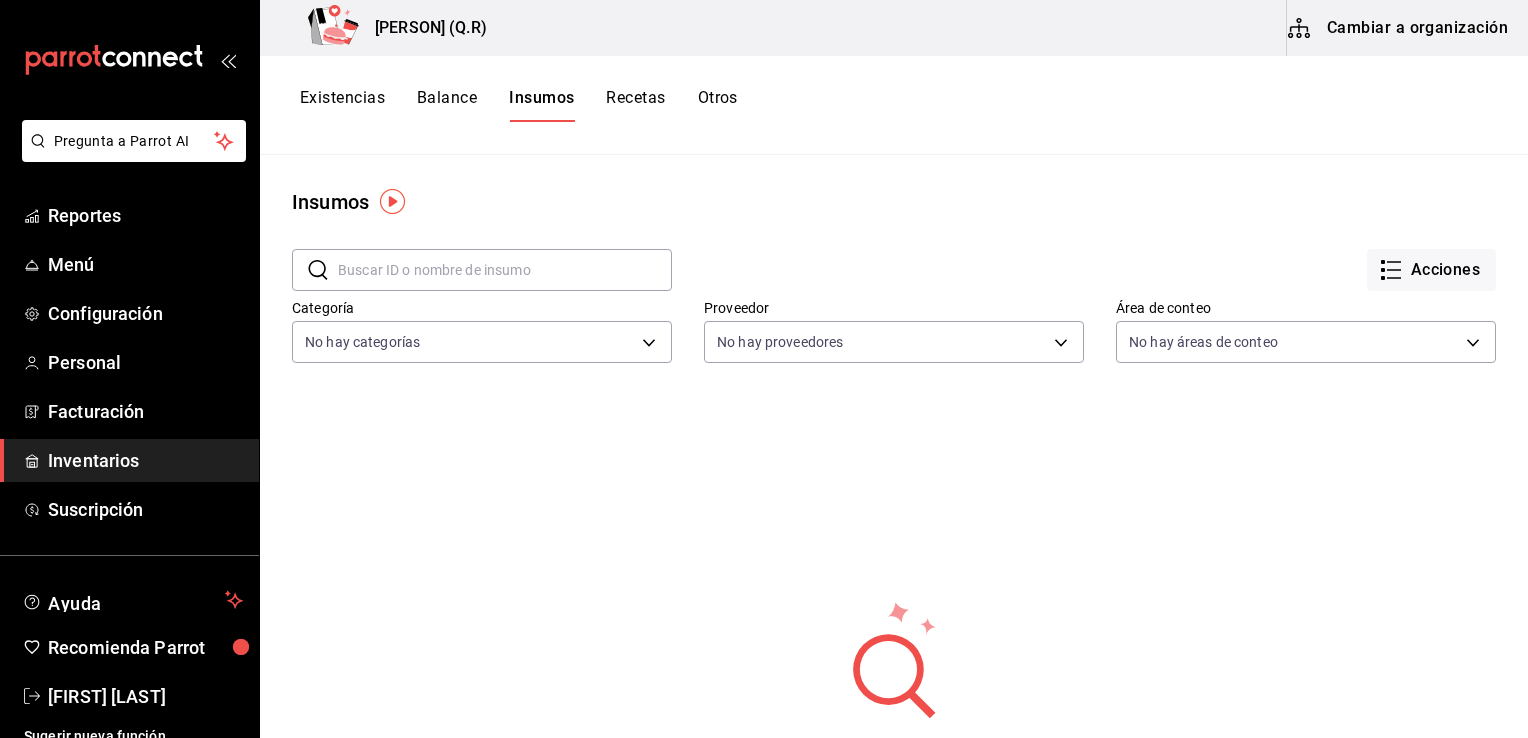 click on "Existencias" at bounding box center (342, 105) 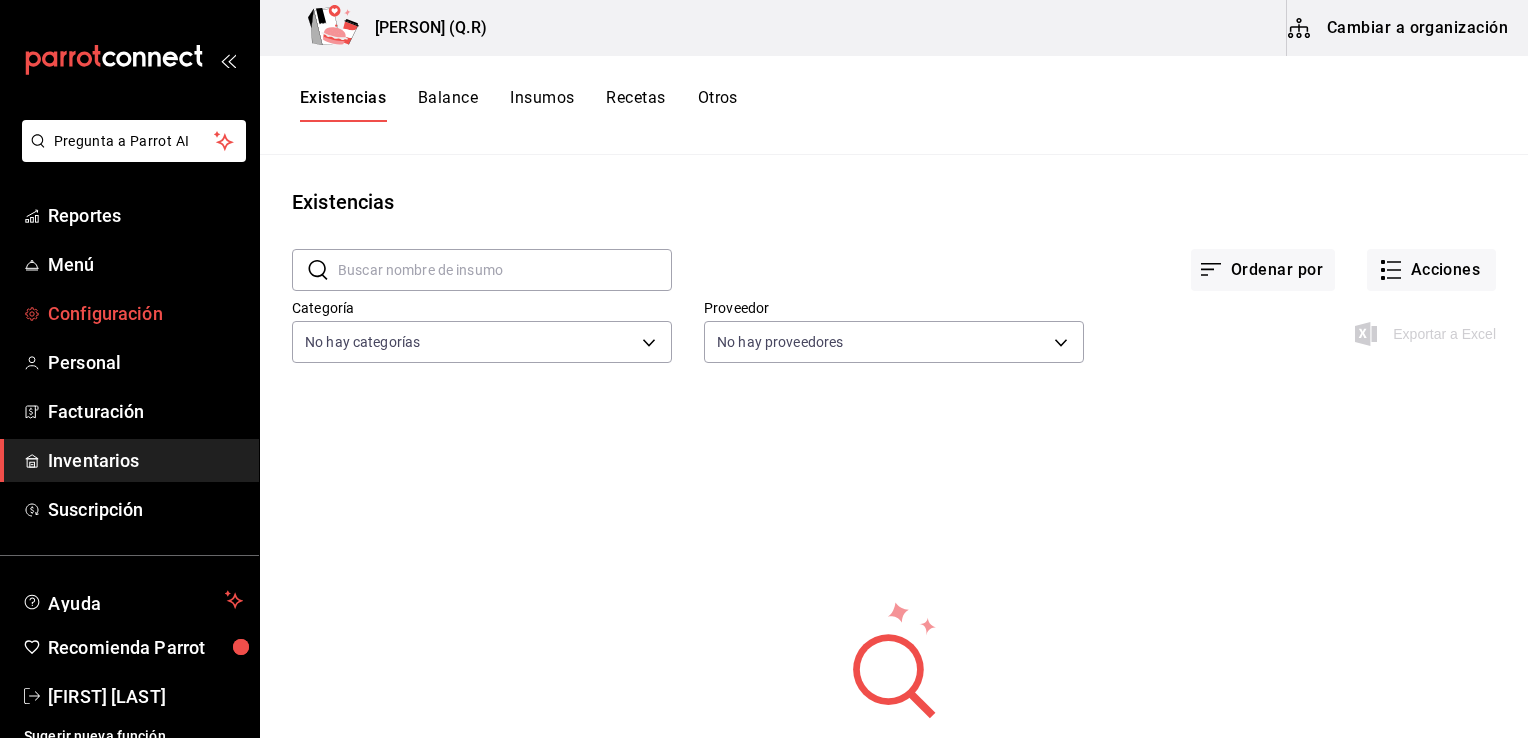 click on "Configuración" at bounding box center [145, 313] 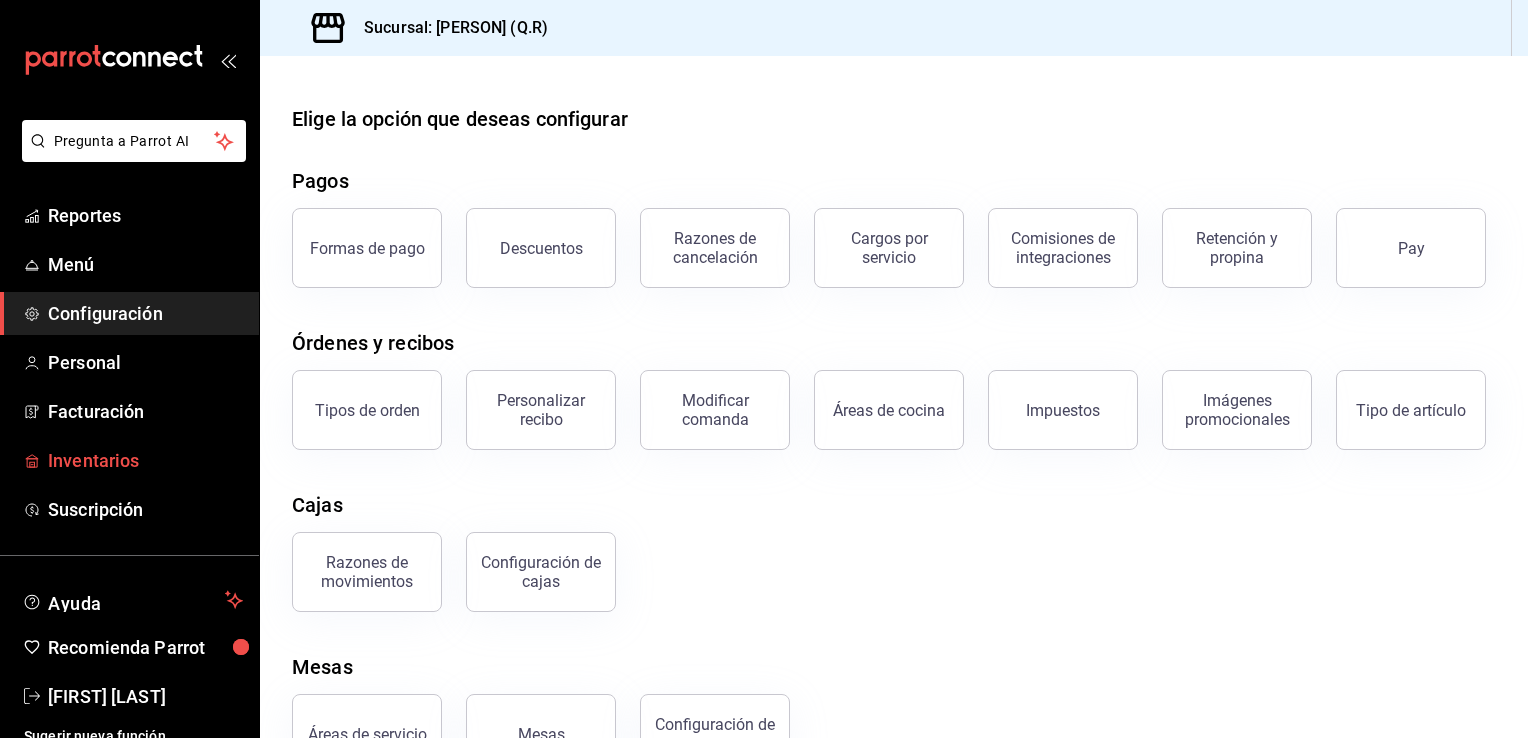 click on "Inventarios" at bounding box center [145, 460] 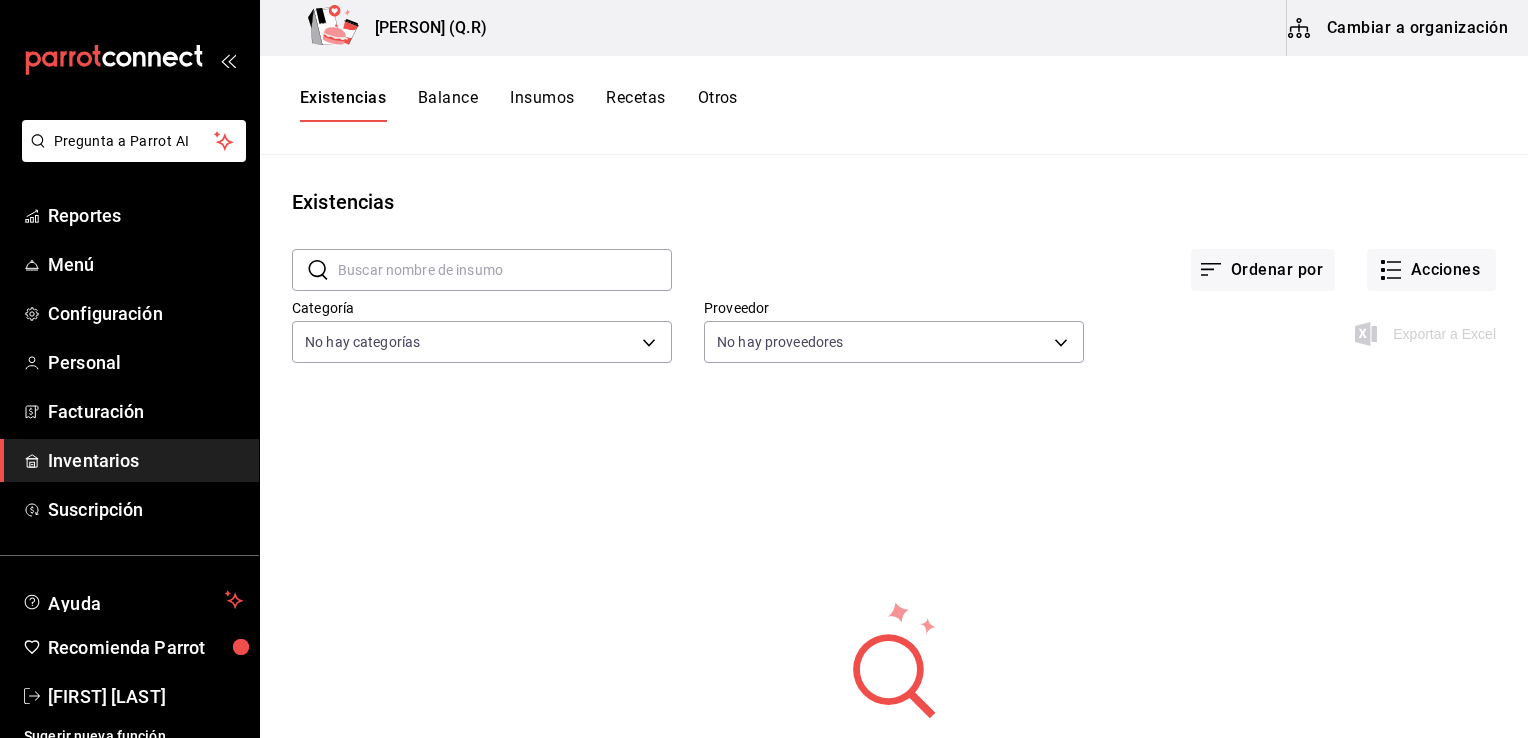 click on "Cambiar a organización" at bounding box center (1399, 28) 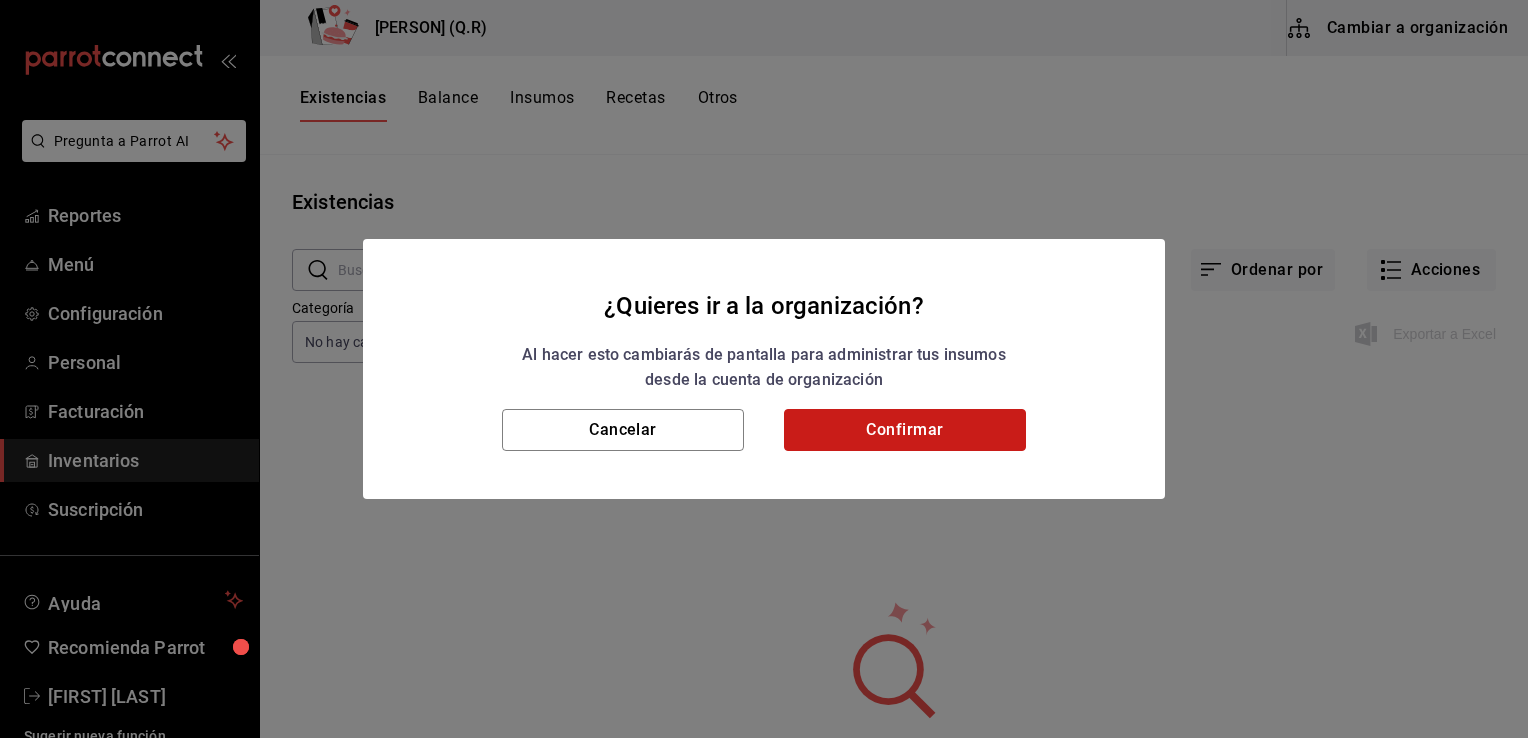 click on "Confirmar" at bounding box center [905, 430] 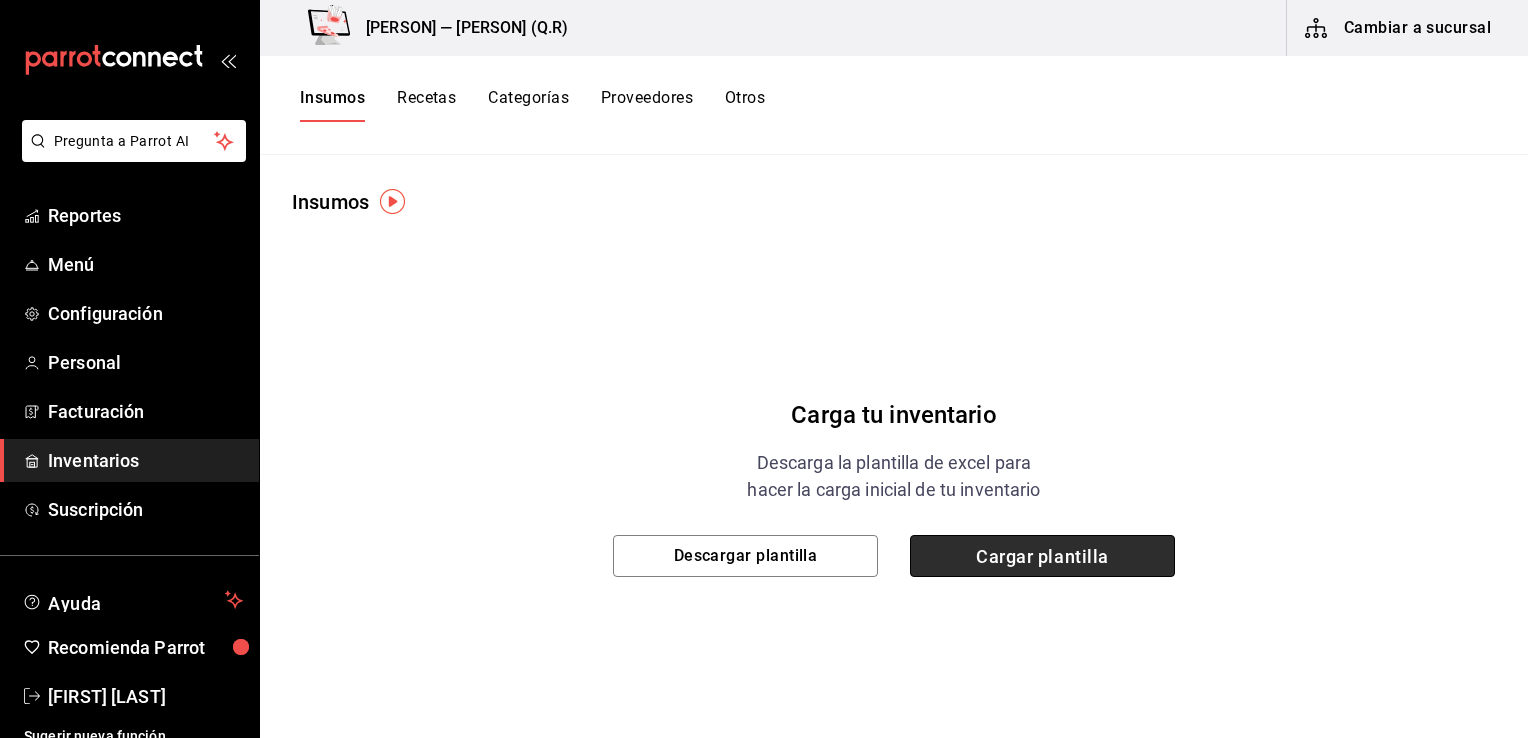 click on "Cargar plantilla" at bounding box center [1042, 556] 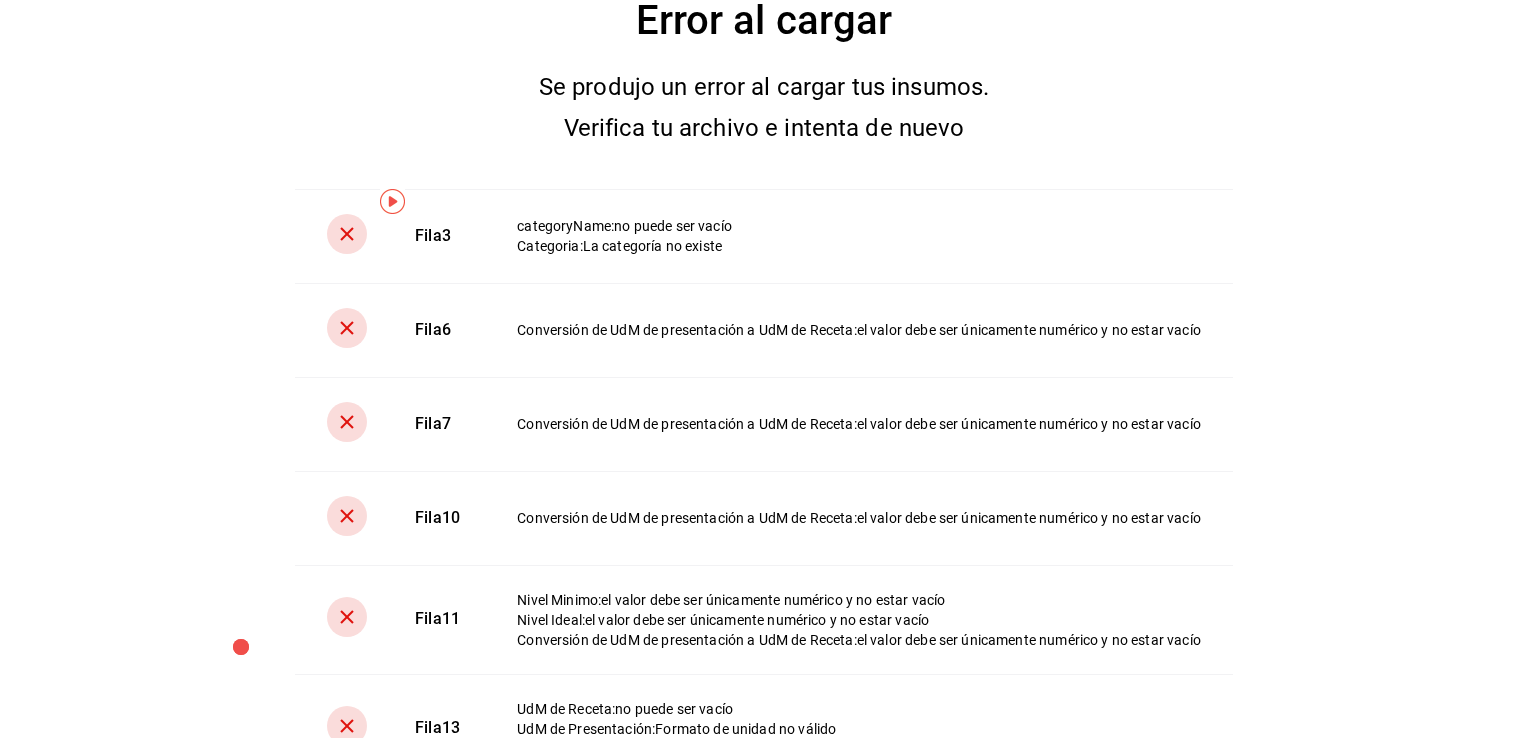 scroll, scrollTop: 174, scrollLeft: 0, axis: vertical 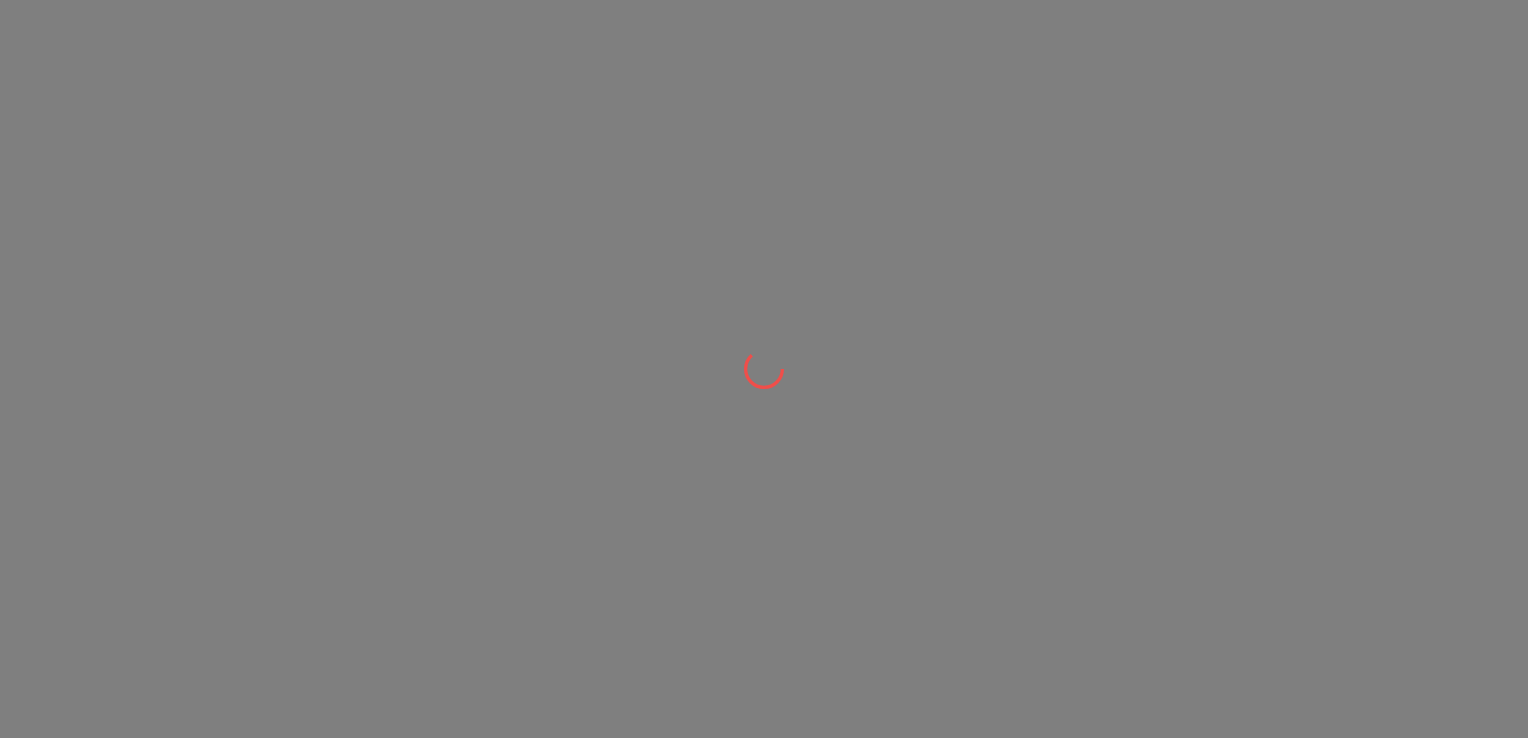 drag, startPoint x: 0, startPoint y: 0, endPoint x: 1263, endPoint y: 238, distance: 1285.2288 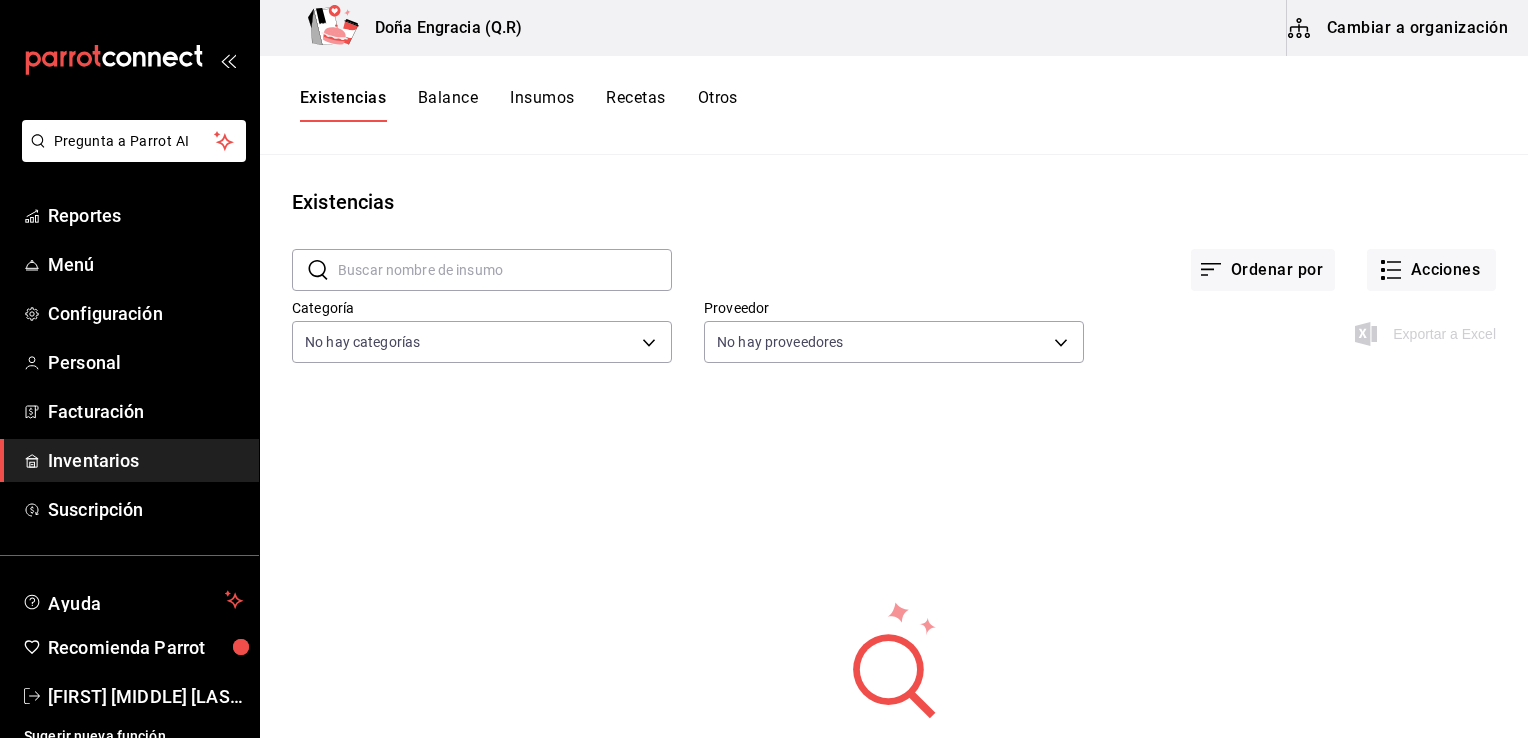 click on "Ordenar por Acciones" at bounding box center (1084, 254) 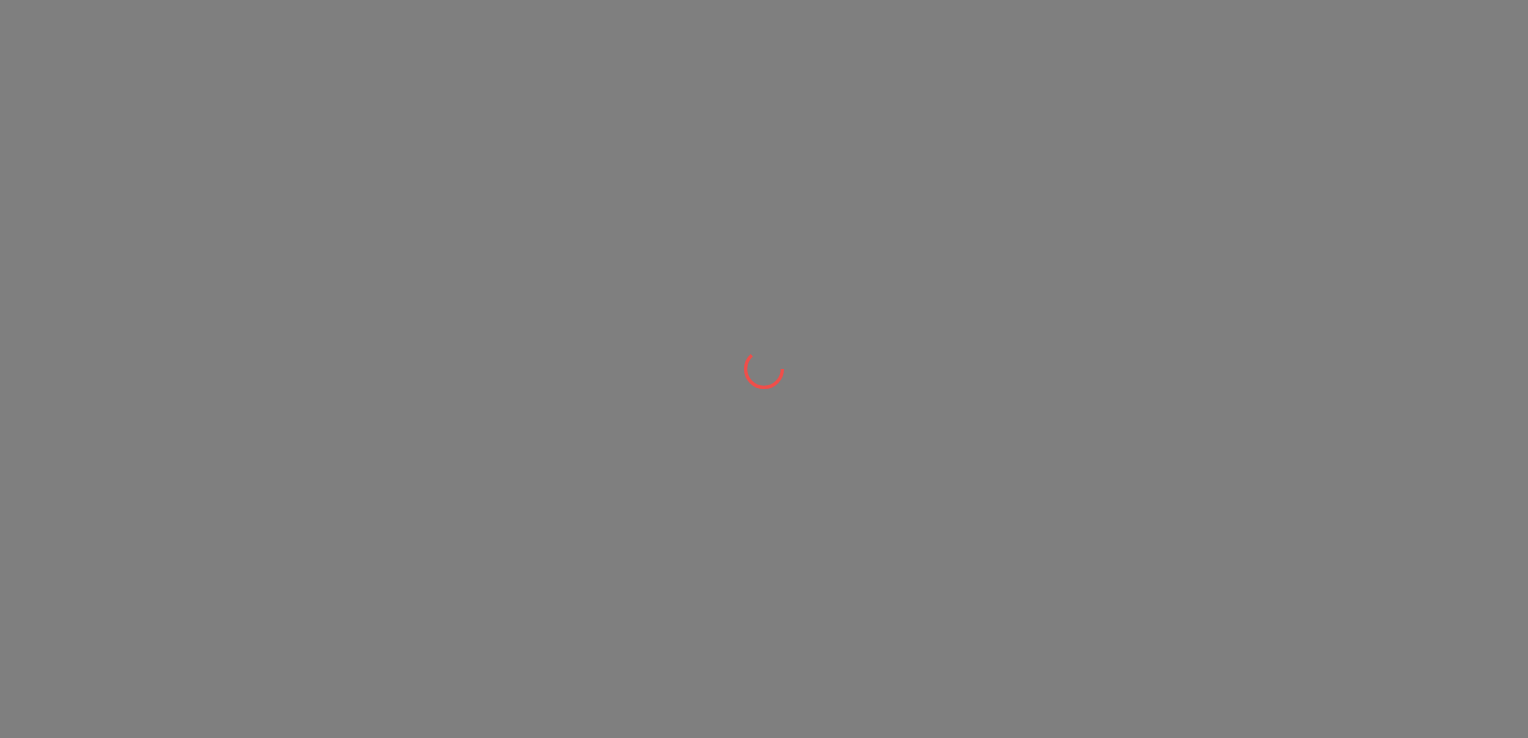 scroll, scrollTop: 0, scrollLeft: 0, axis: both 